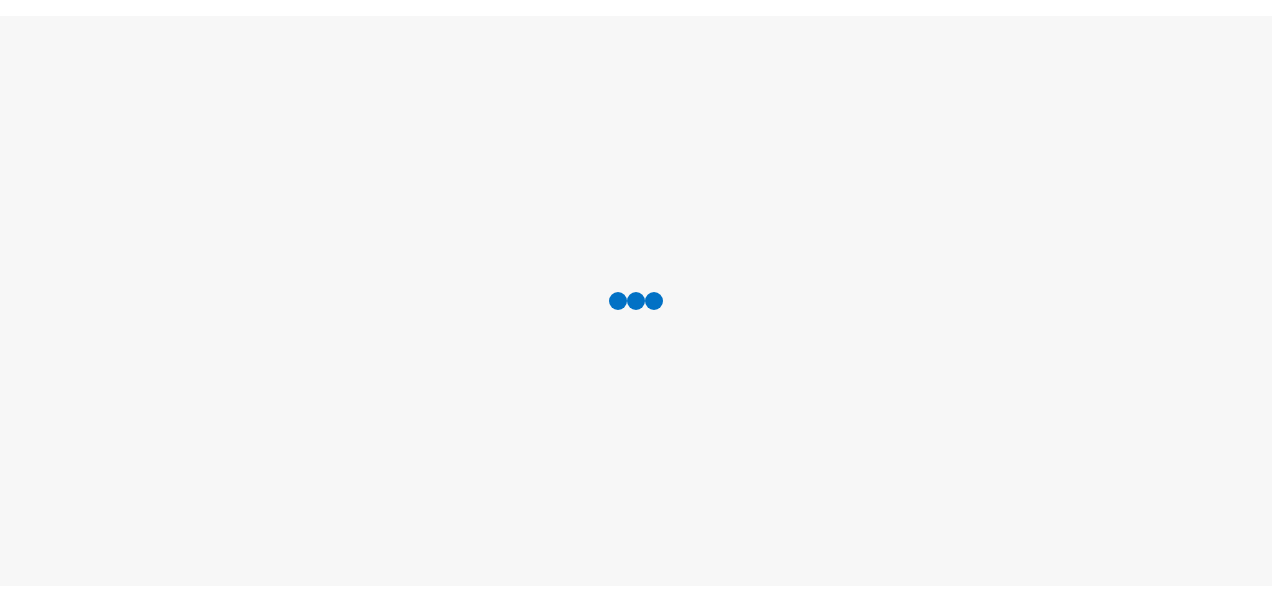 scroll, scrollTop: 0, scrollLeft: 0, axis: both 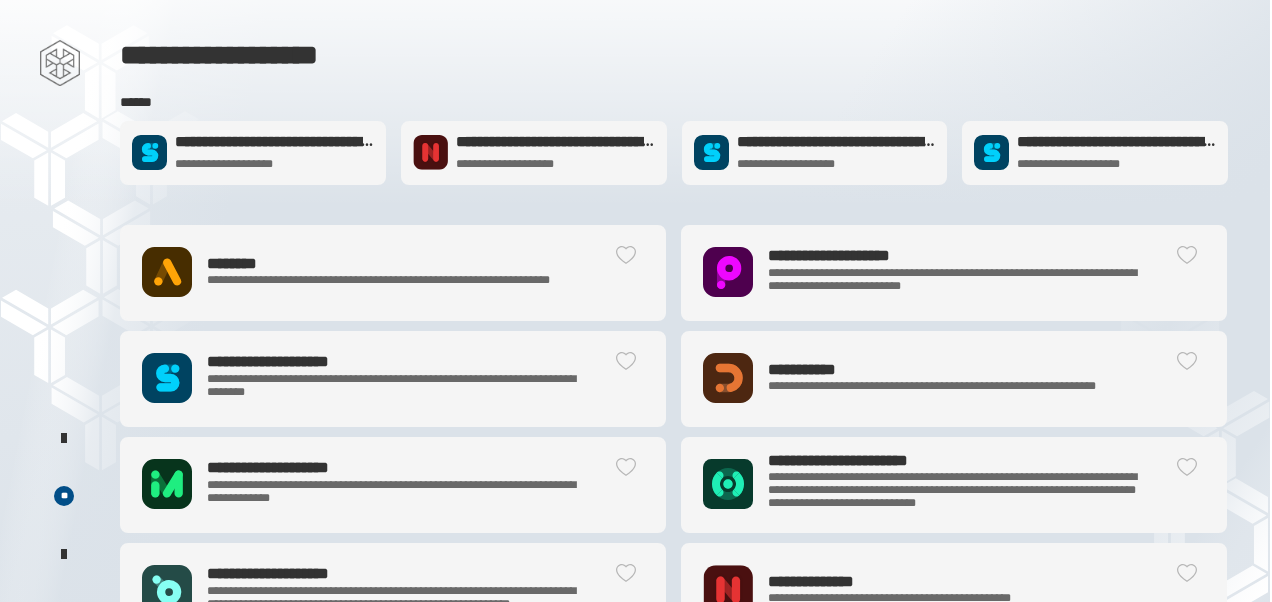 click on "**********" 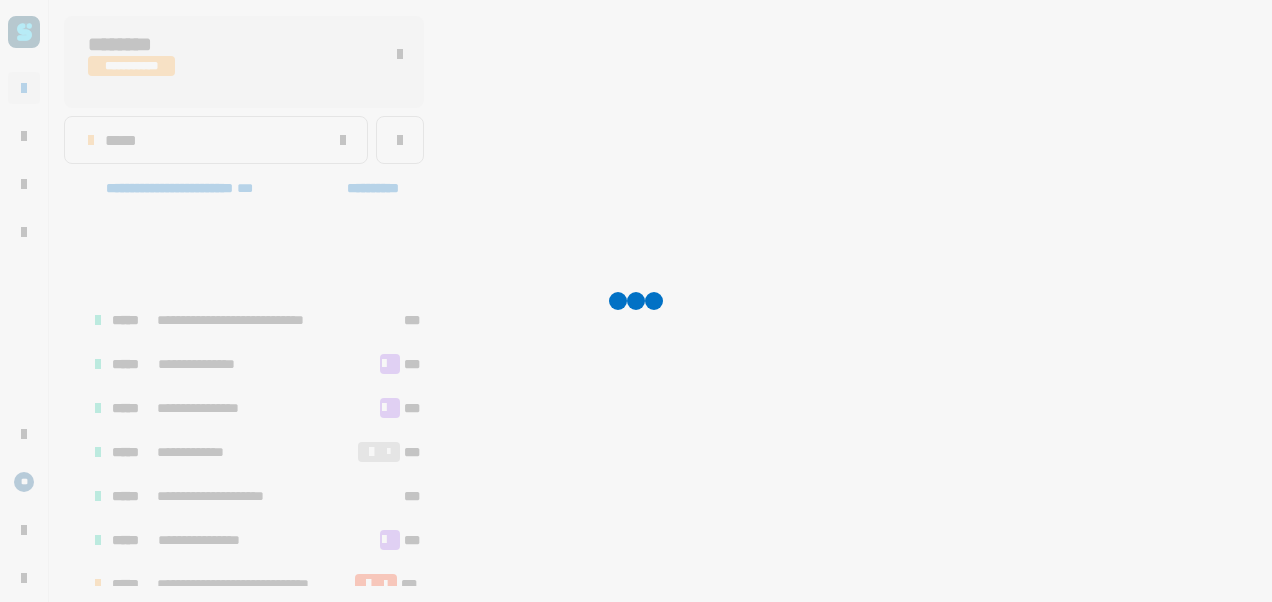 scroll, scrollTop: 106, scrollLeft: 0, axis: vertical 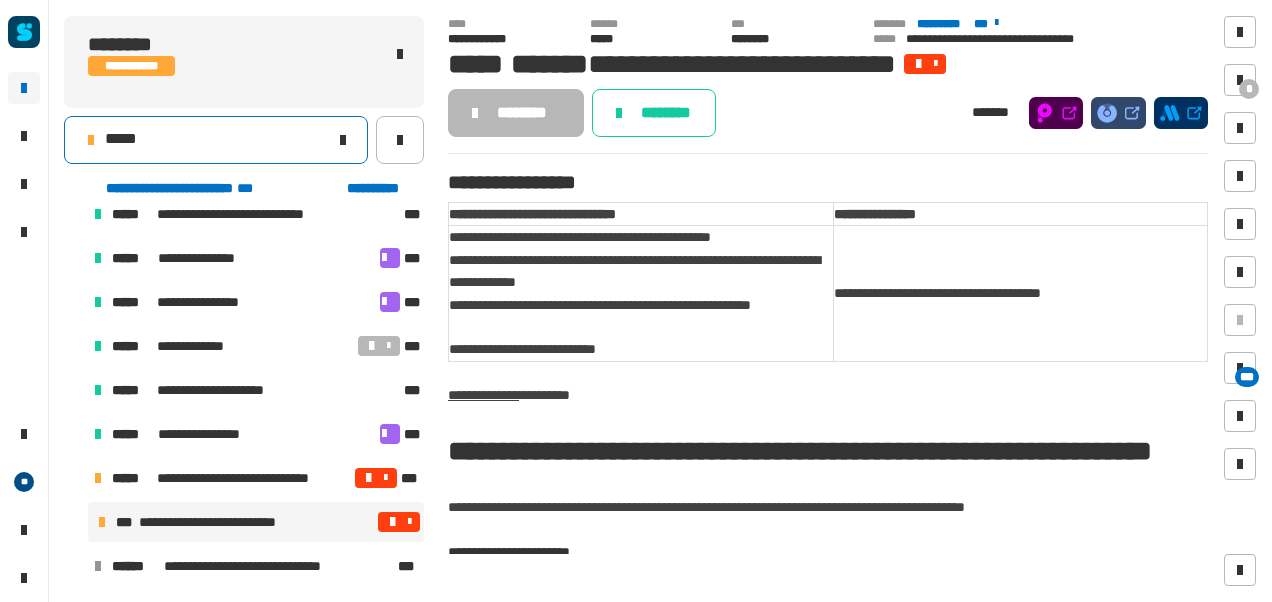 click on "*****" 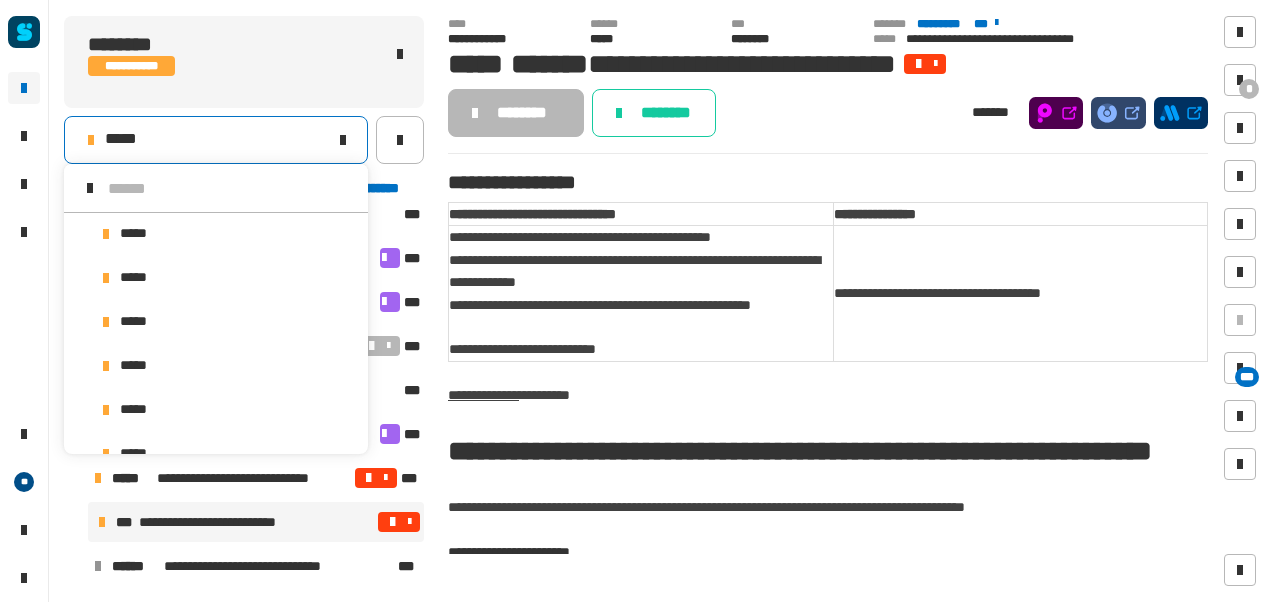 scroll, scrollTop: 16, scrollLeft: 0, axis: vertical 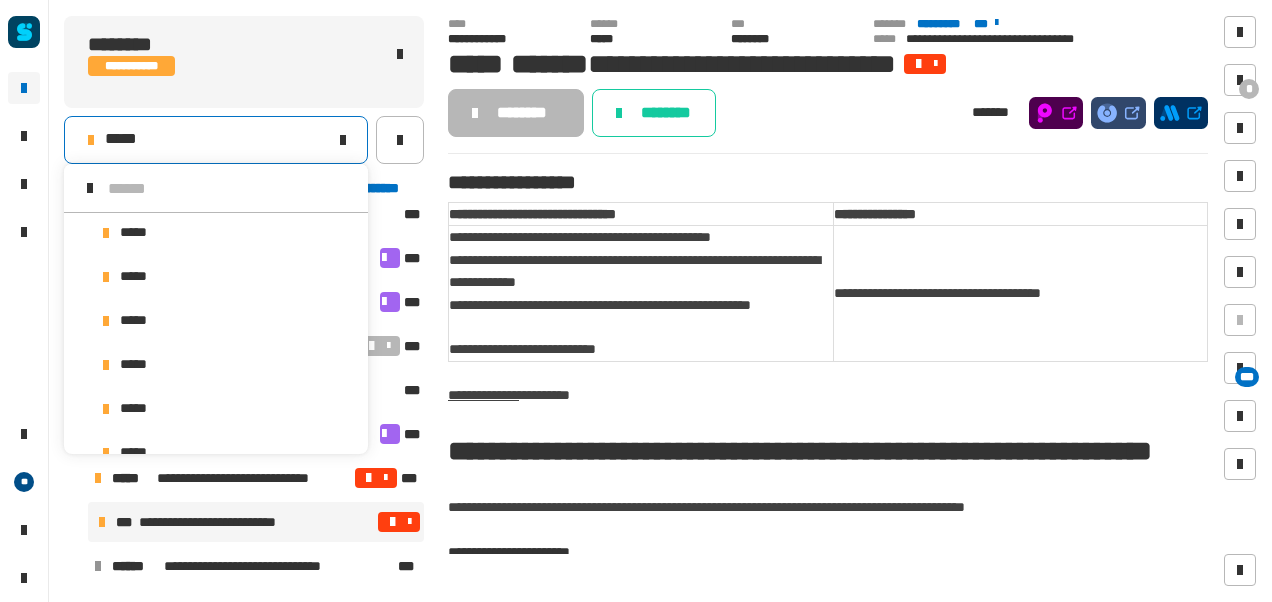 click on "*****" 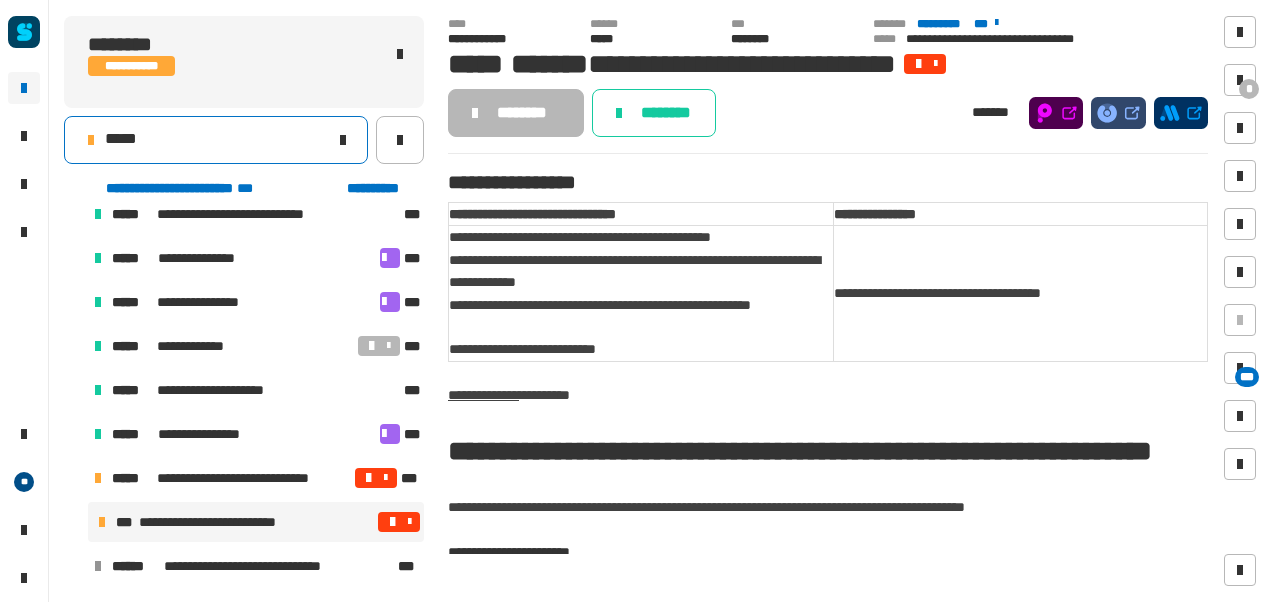 click on "*****" 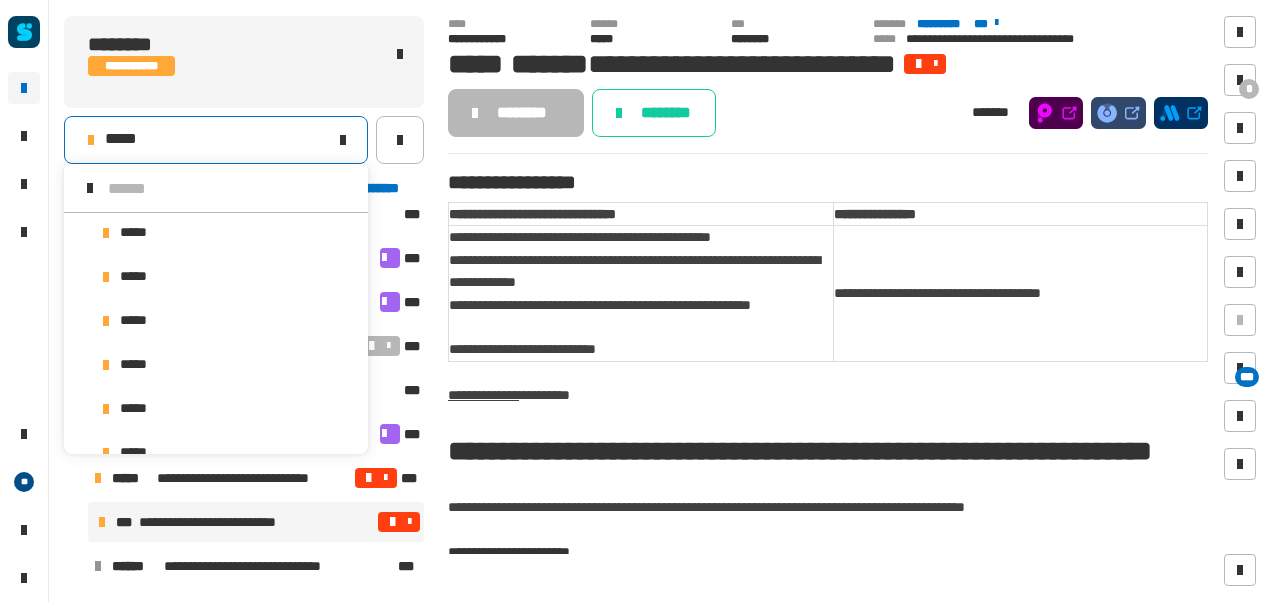 scroll, scrollTop: 16, scrollLeft: 0, axis: vertical 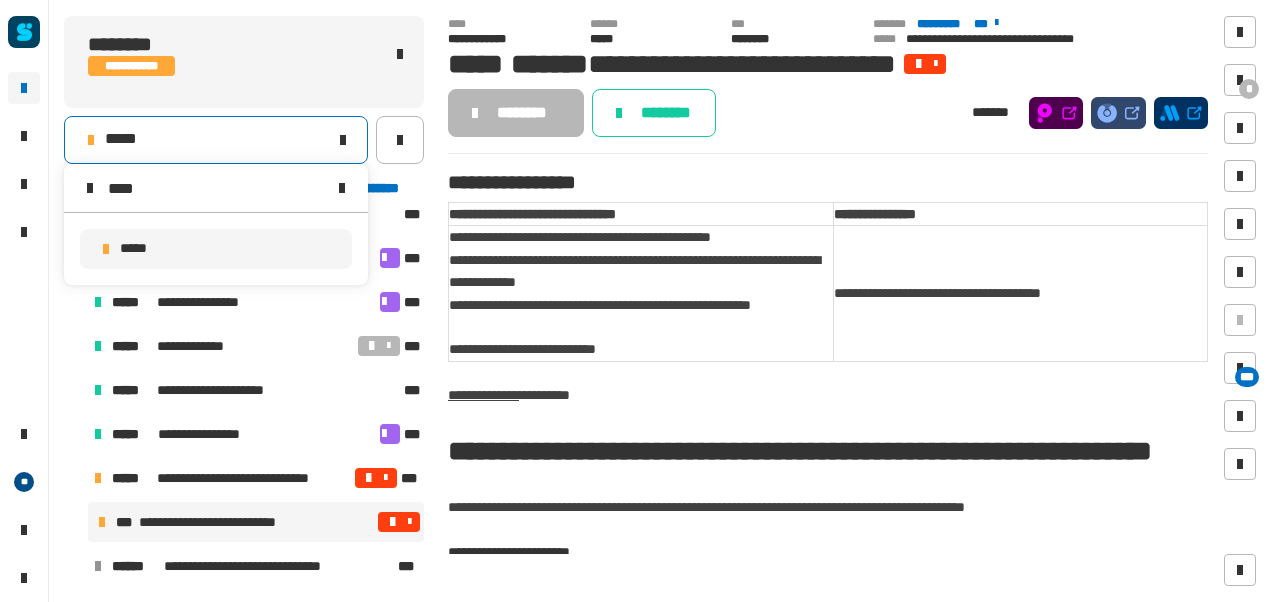 type on "****" 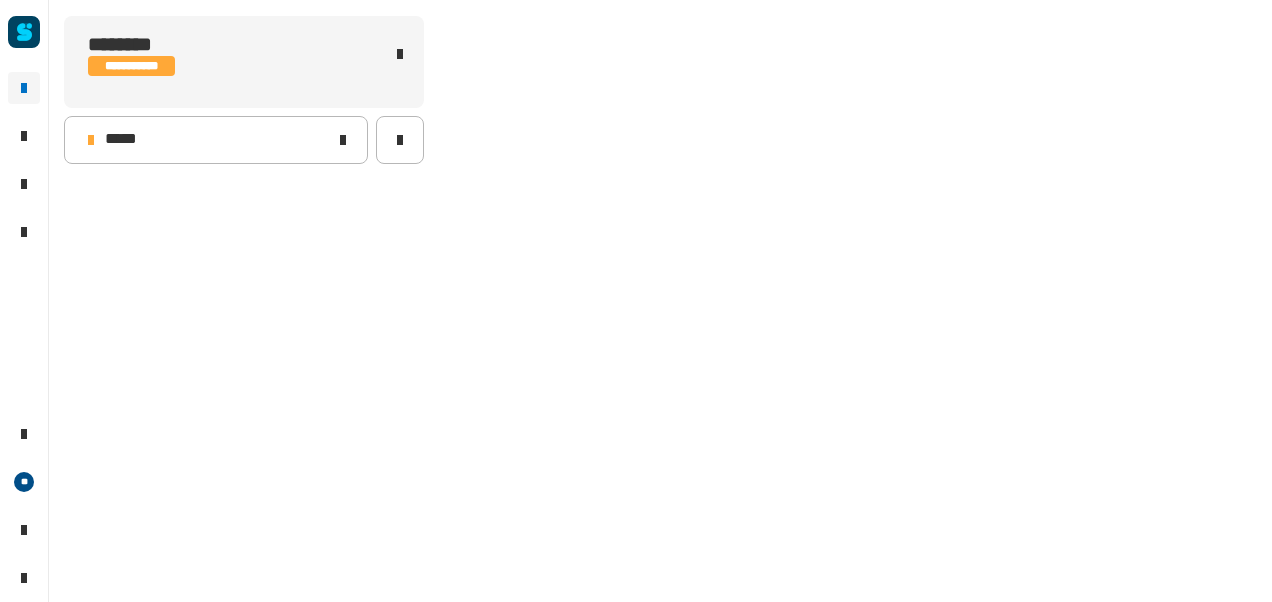 scroll, scrollTop: 0, scrollLeft: 0, axis: both 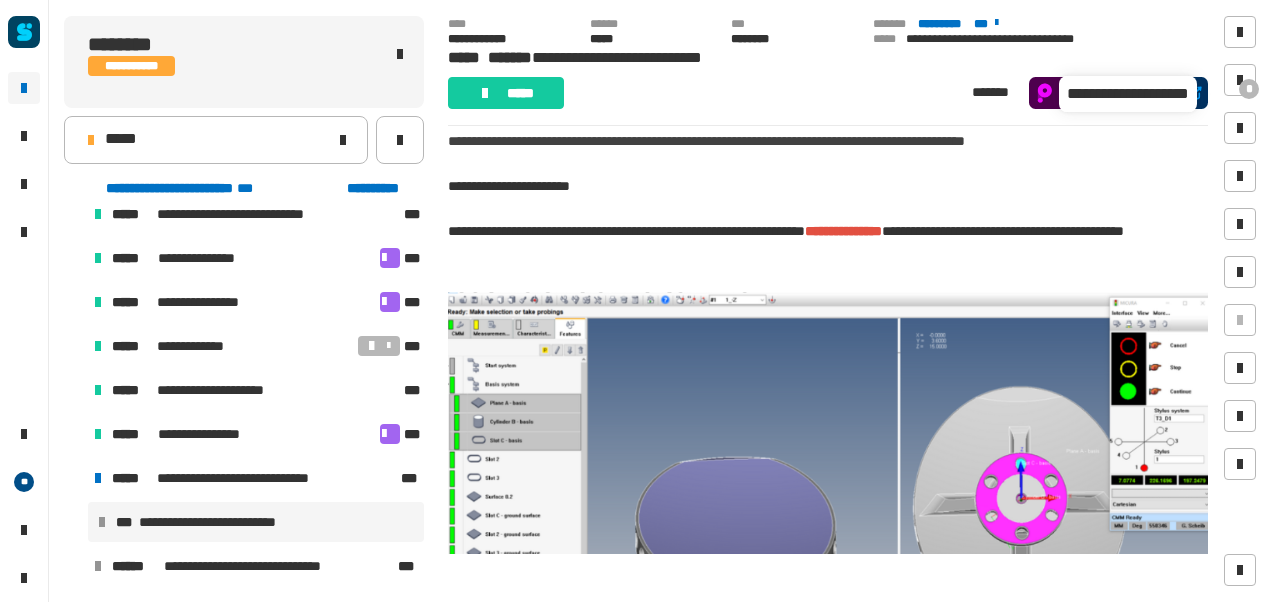 click 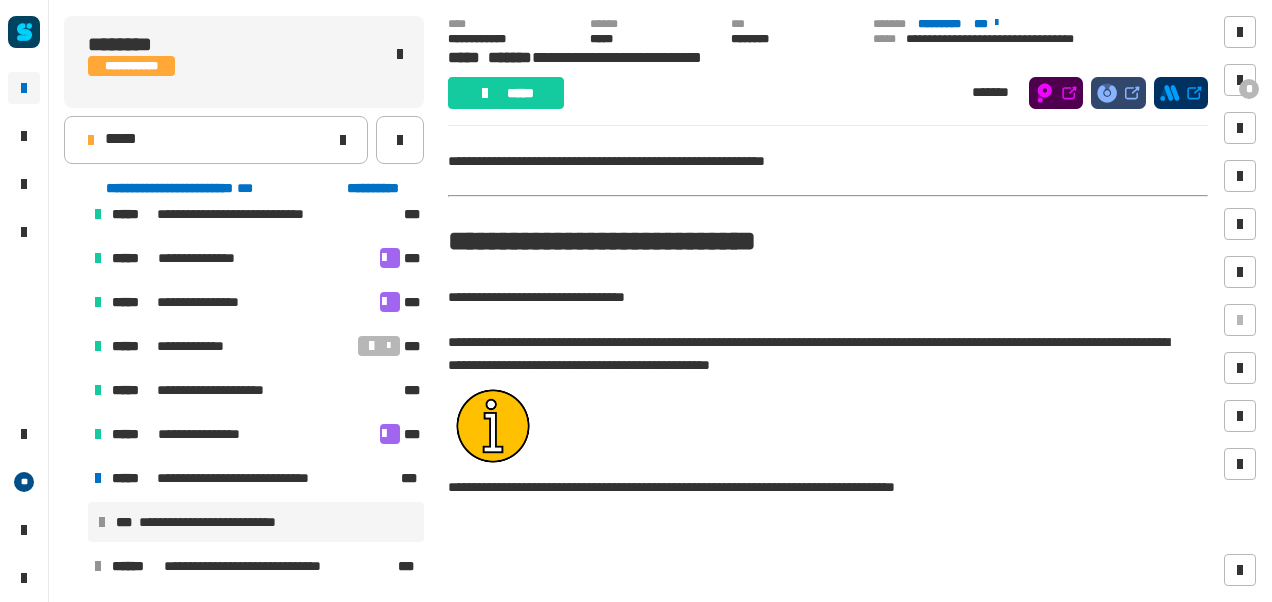 scroll, scrollTop: 1827, scrollLeft: 0, axis: vertical 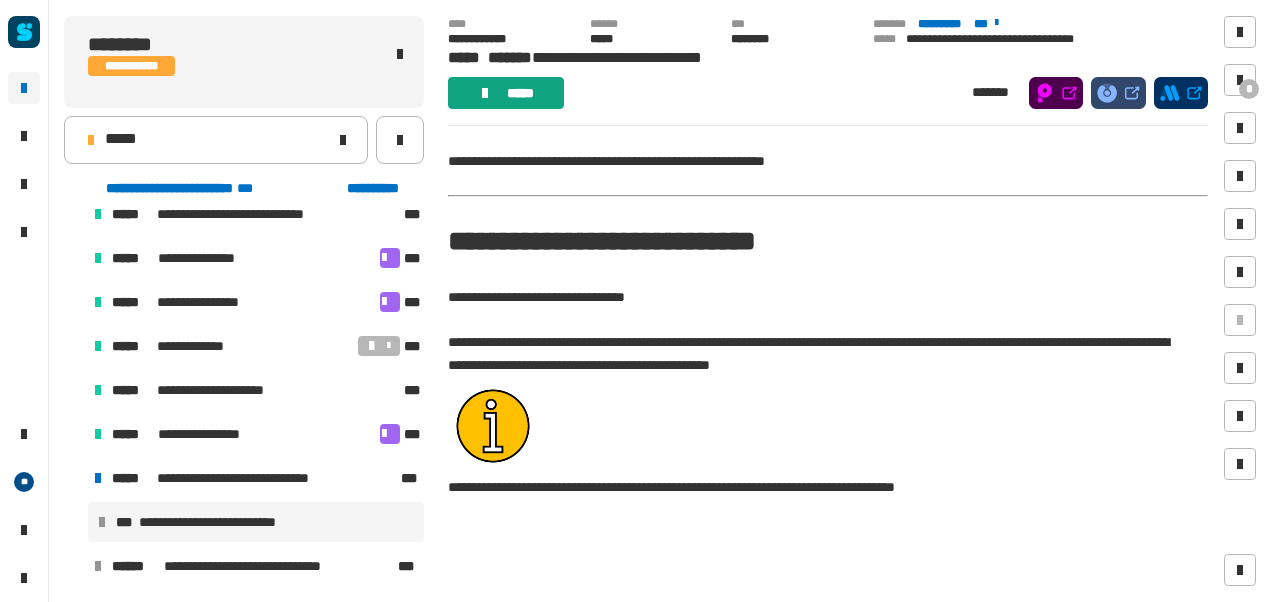 click on "*****" 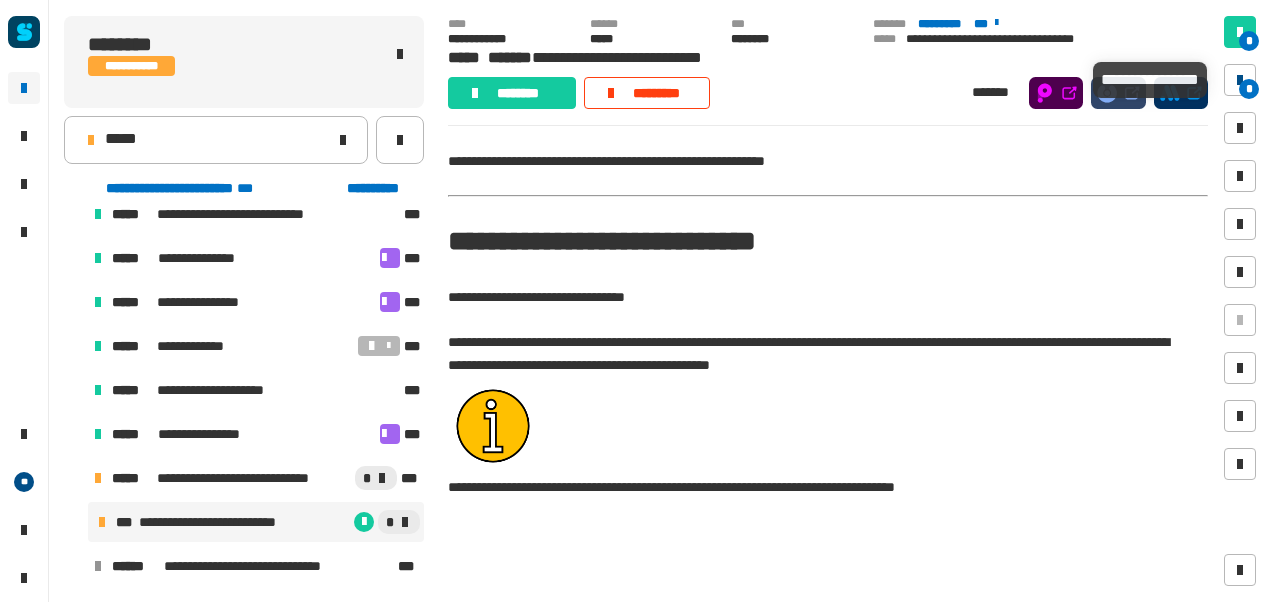 click at bounding box center [1240, 80] 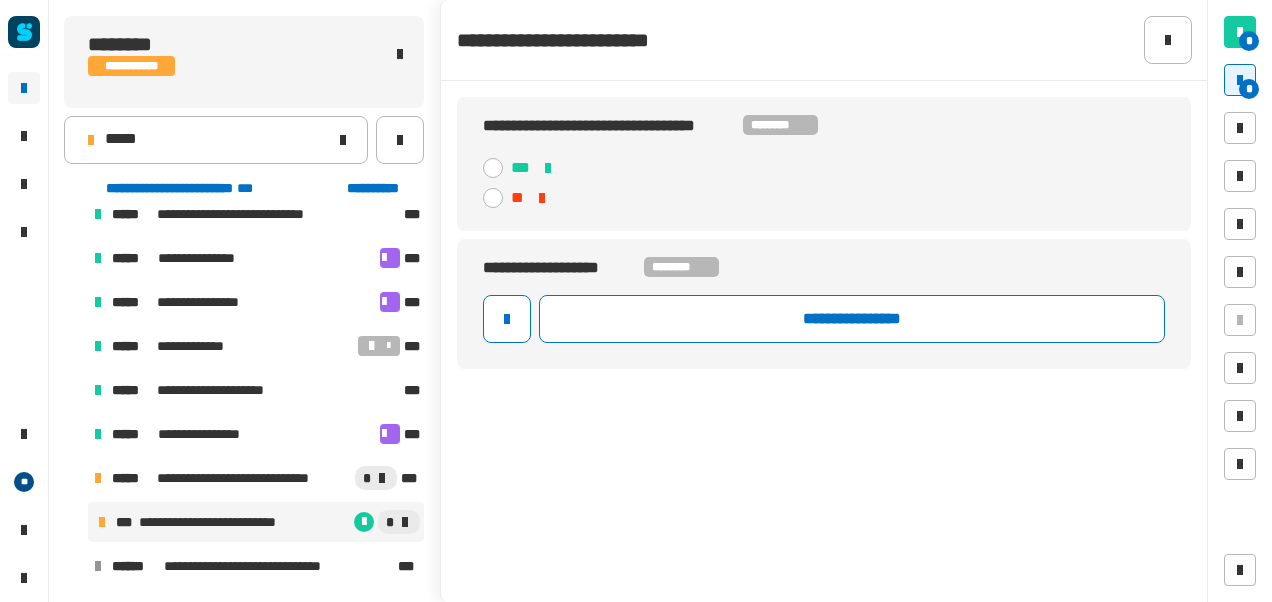 click 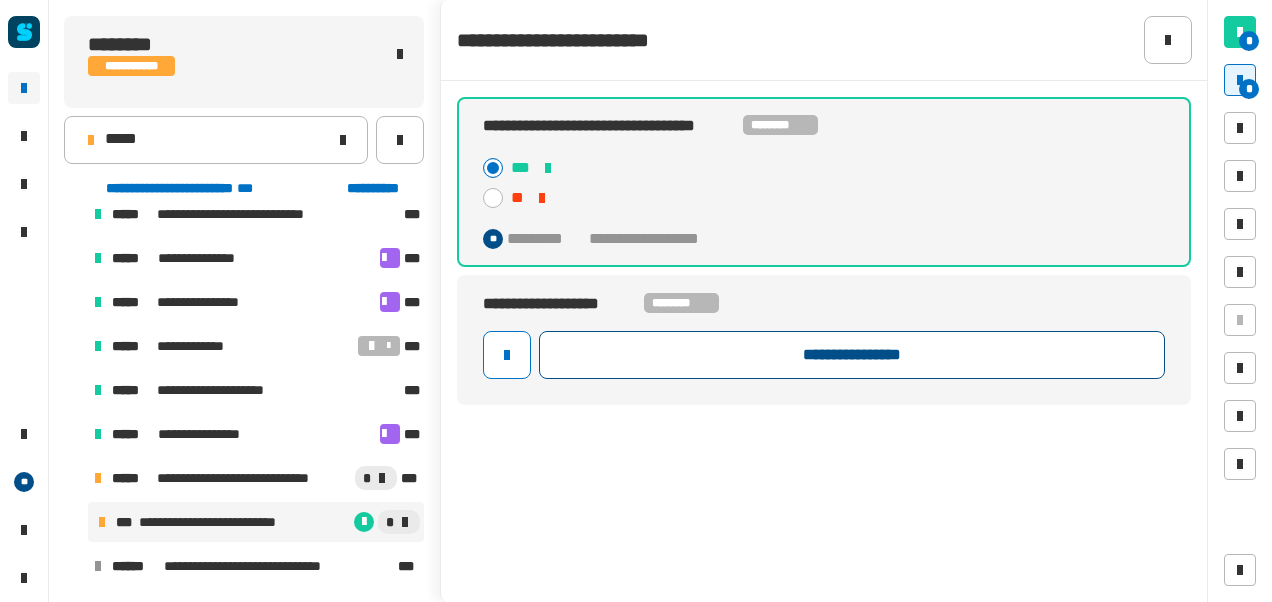 click on "**********" 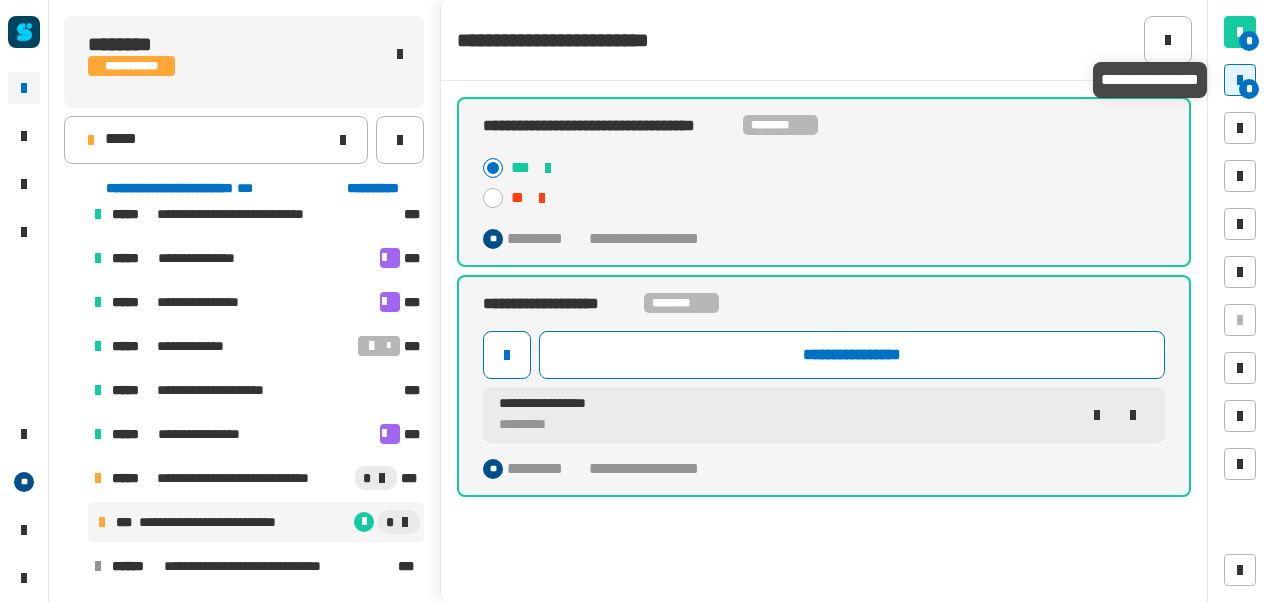 click on "*" at bounding box center (1249, 89) 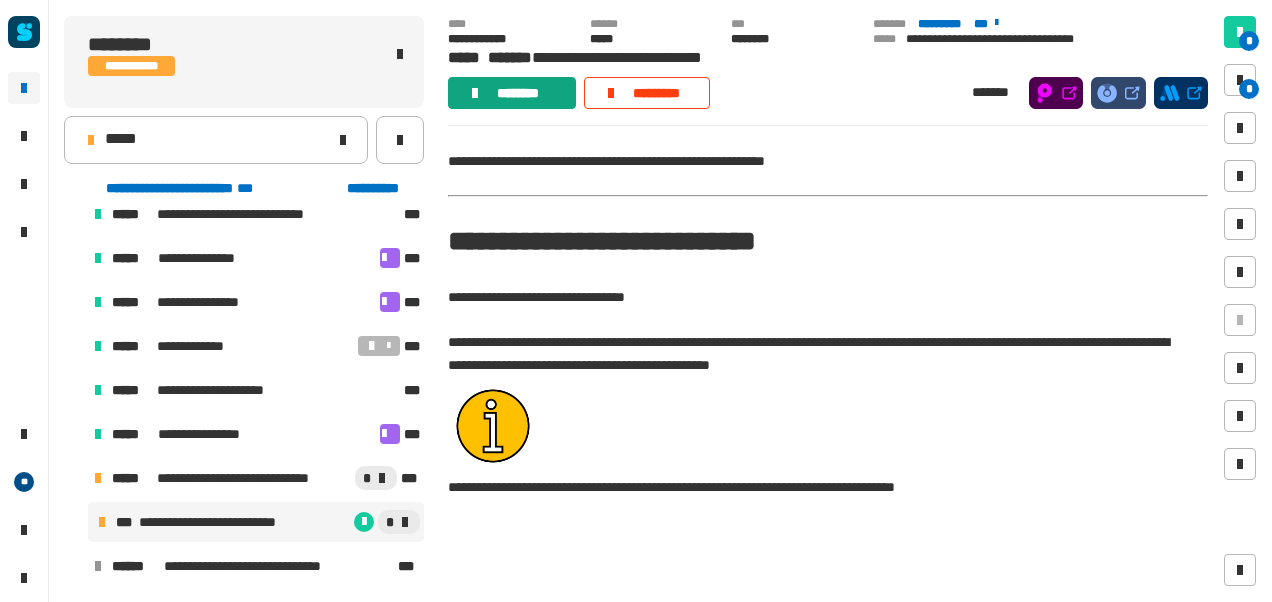 click on "********" 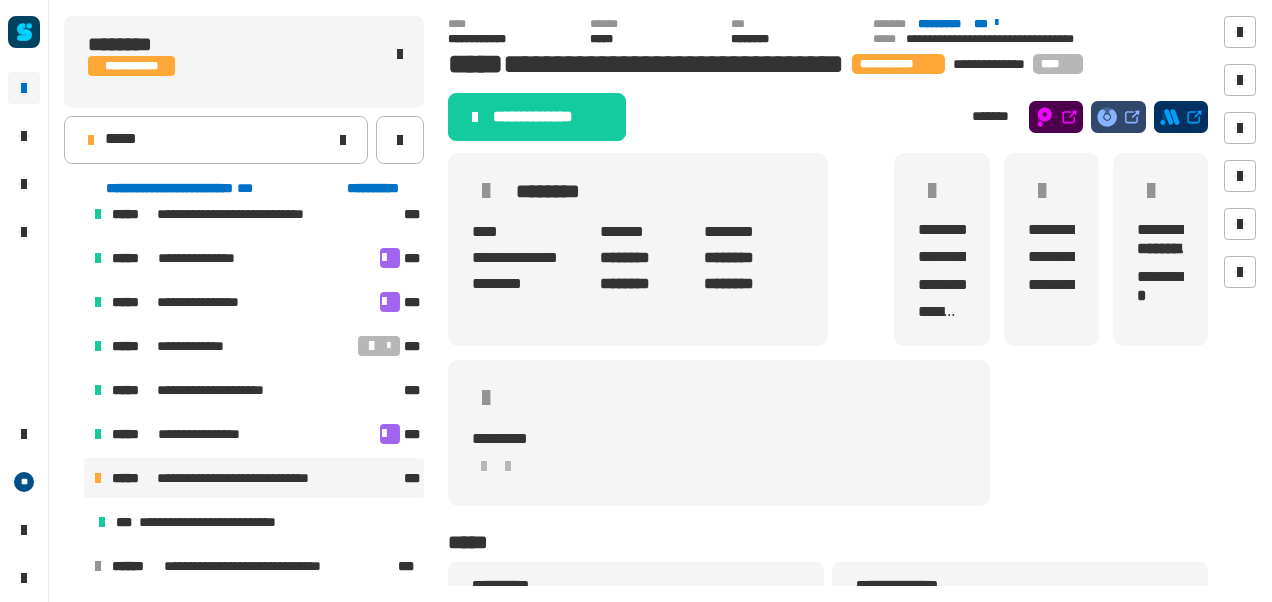 click on "**********" 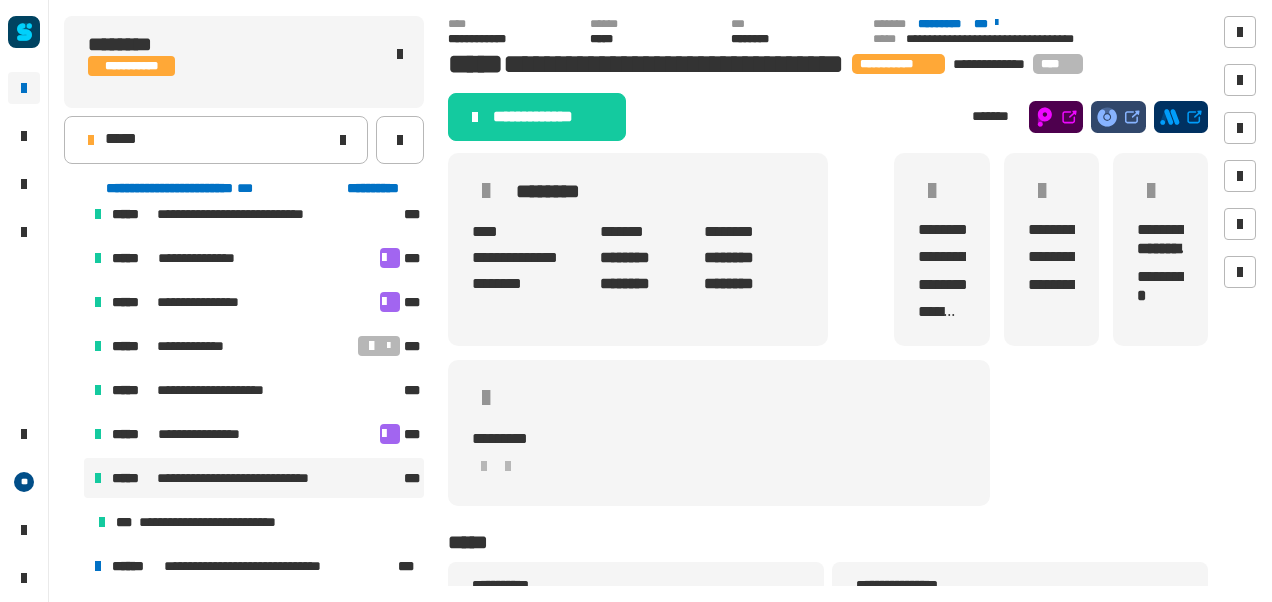 scroll, scrollTop: 194, scrollLeft: 0, axis: vertical 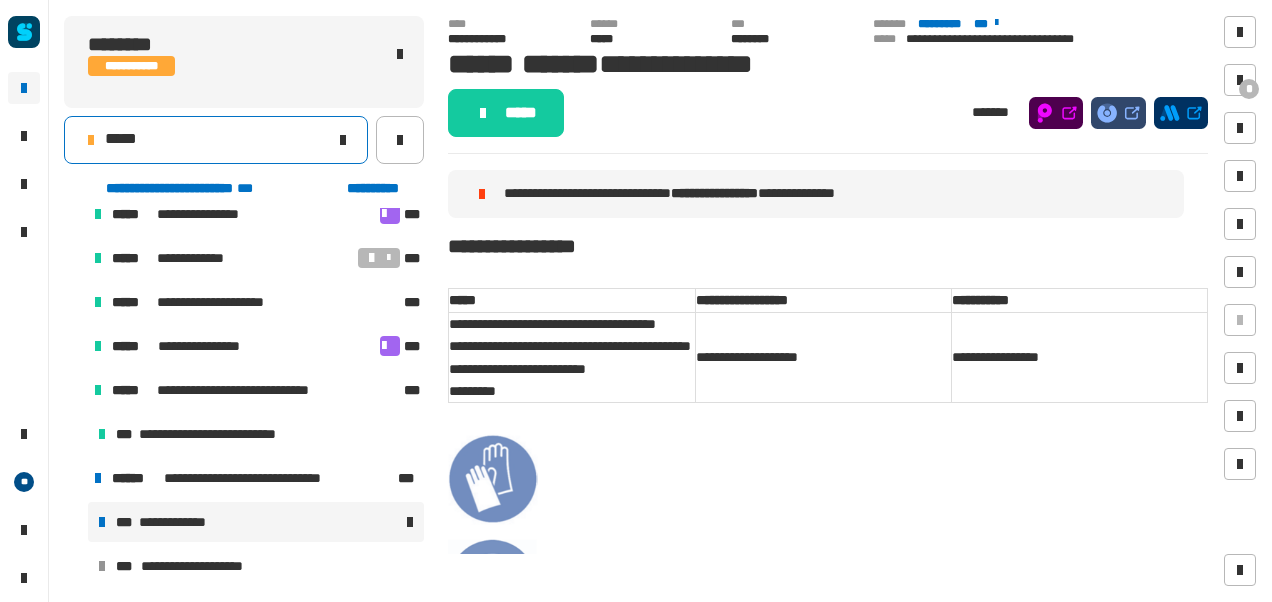 click on "*****" 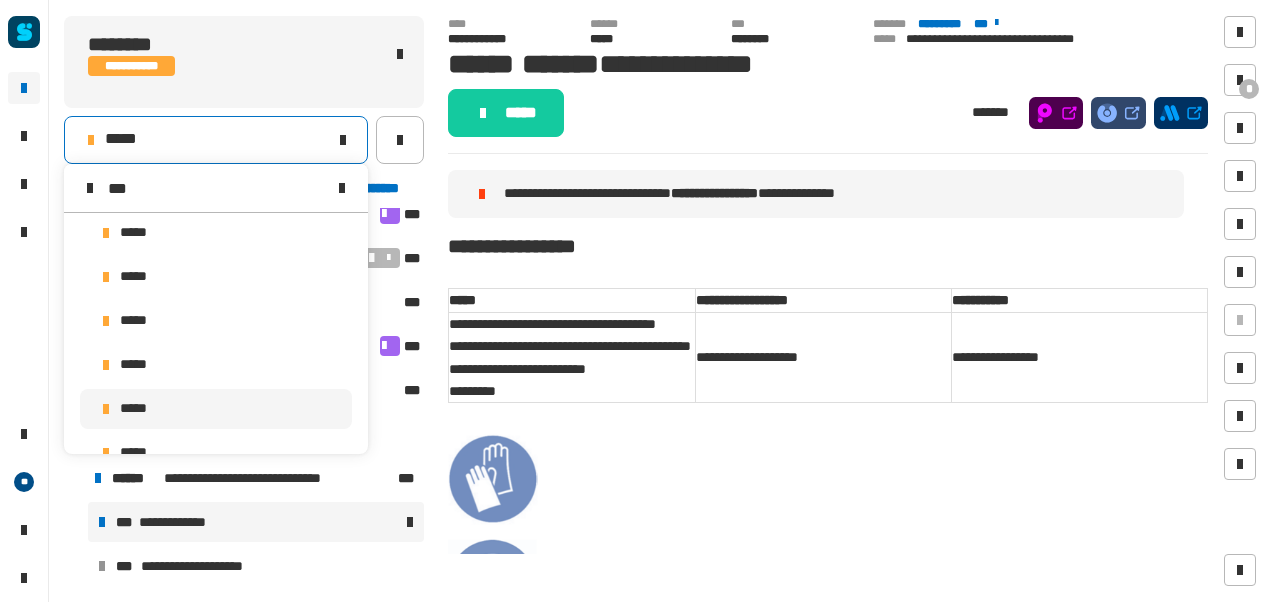 scroll, scrollTop: 0, scrollLeft: 0, axis: both 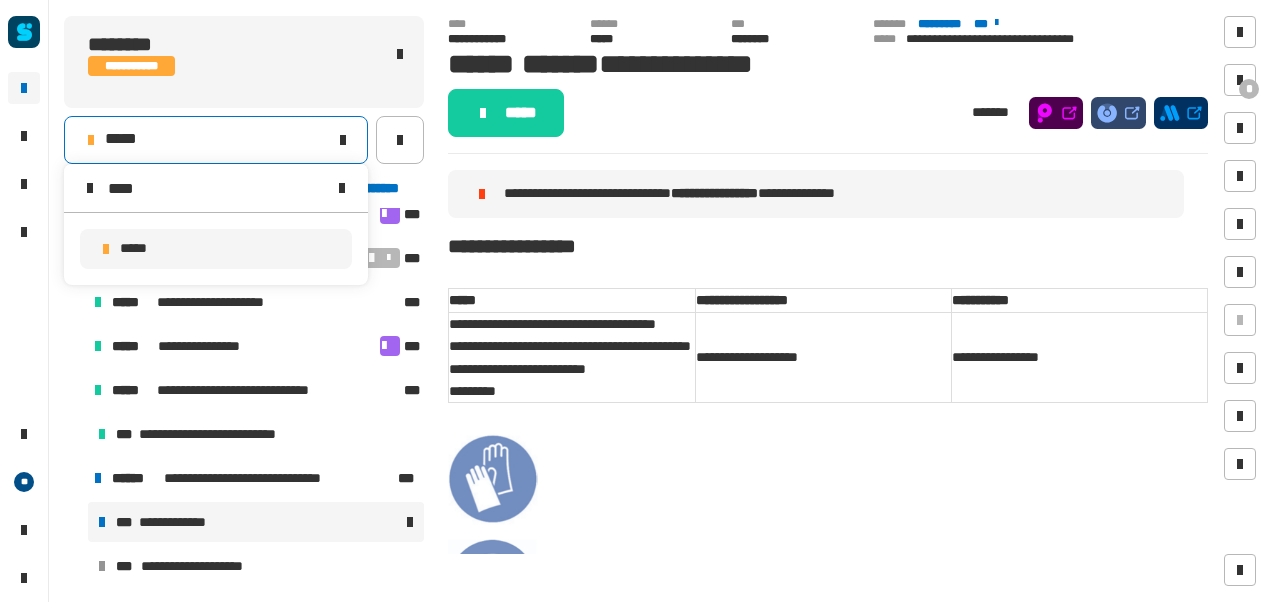 type on "****" 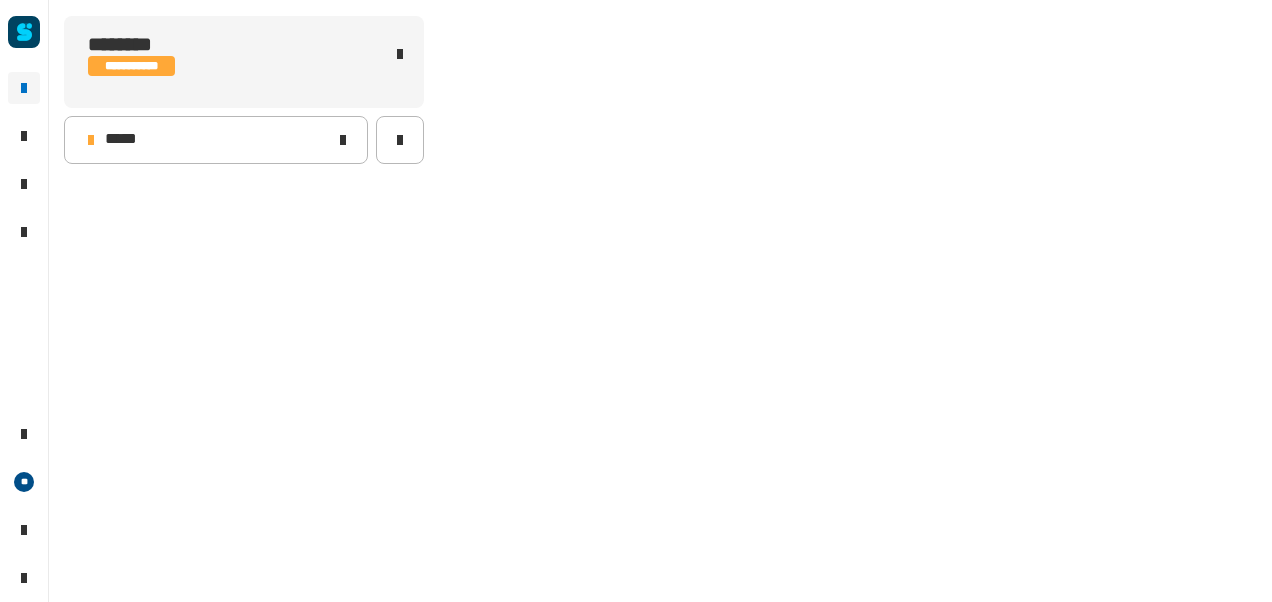 scroll, scrollTop: 0, scrollLeft: 0, axis: both 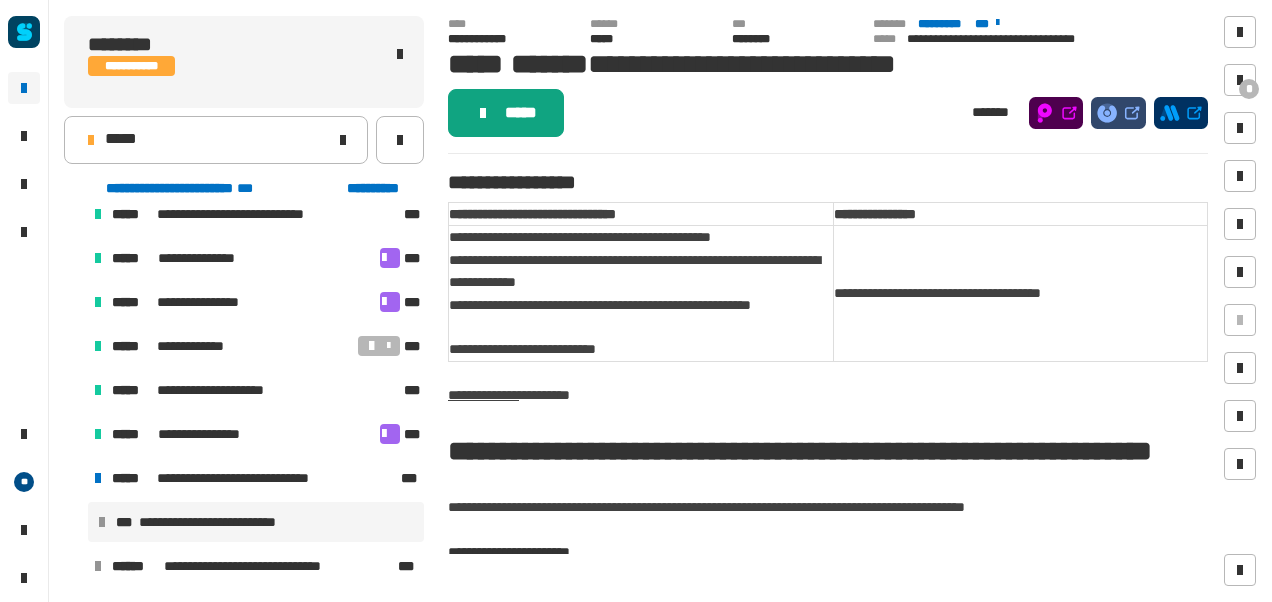 click 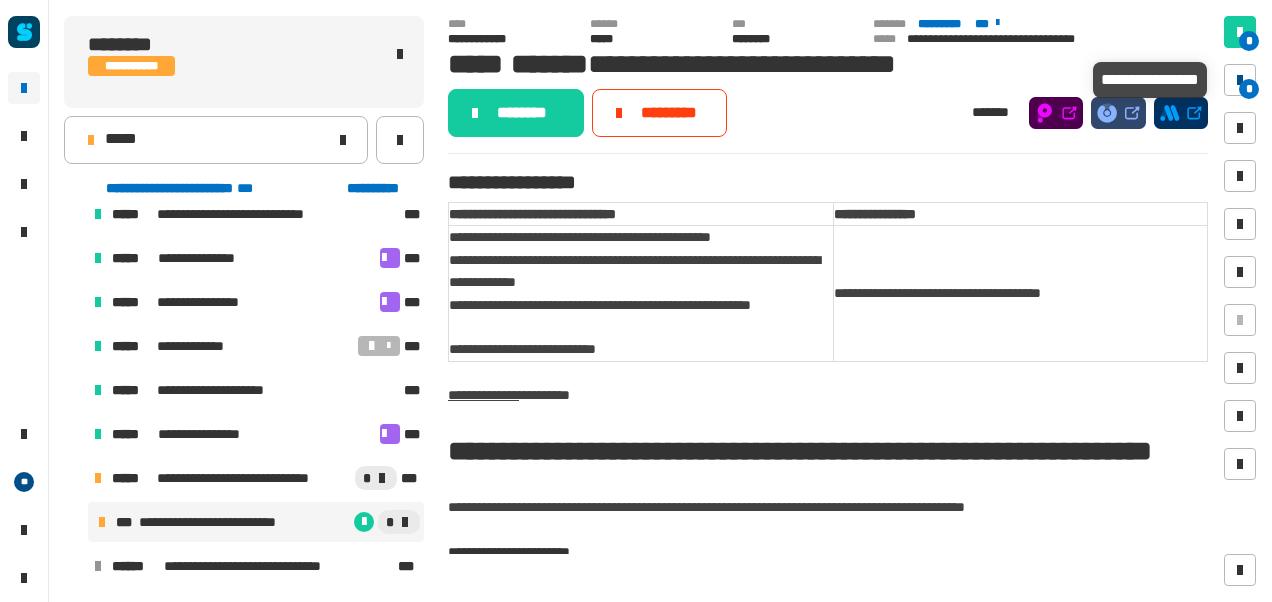 click on "*" at bounding box center (1249, 89) 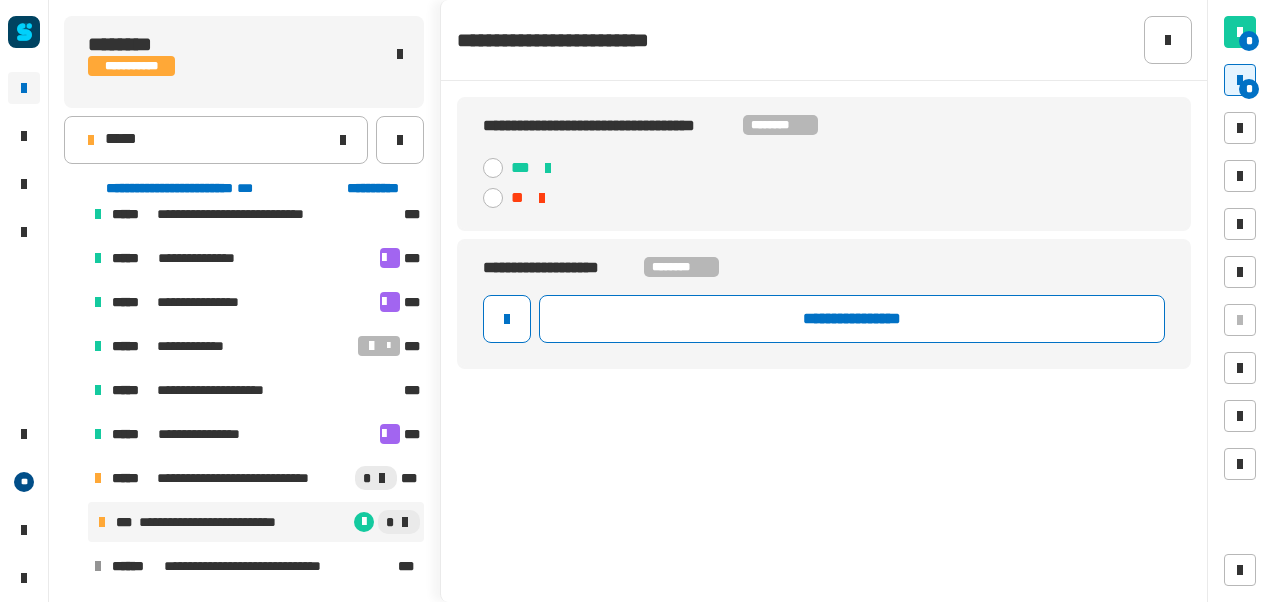 click on "***" 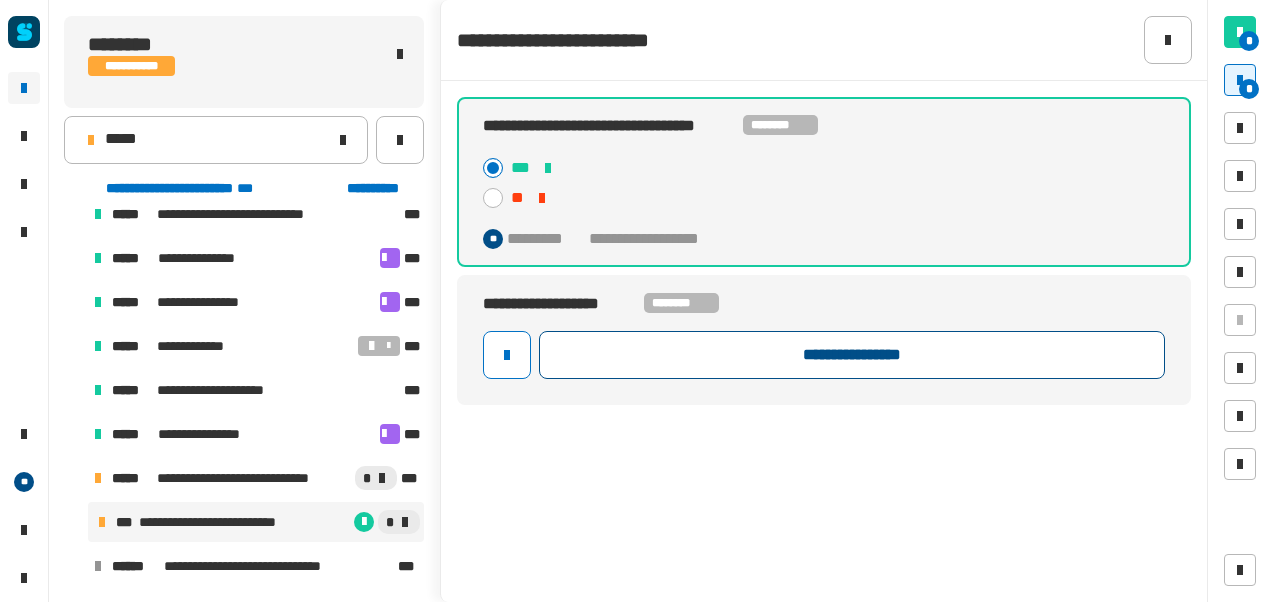 click on "**********" 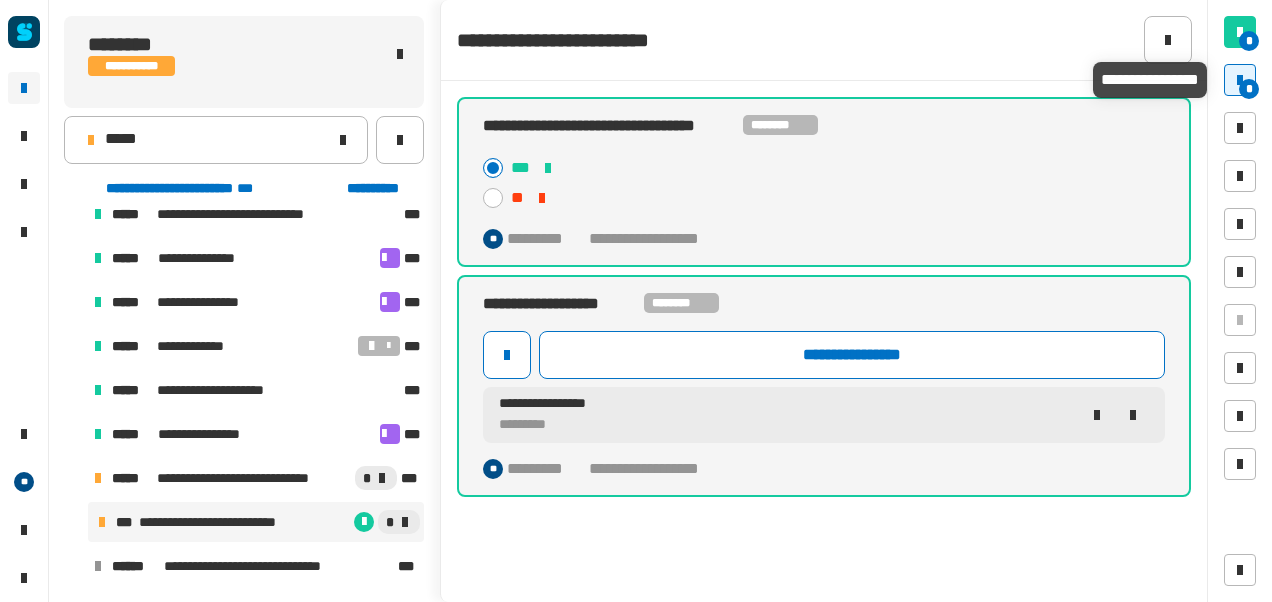 click at bounding box center (1240, 80) 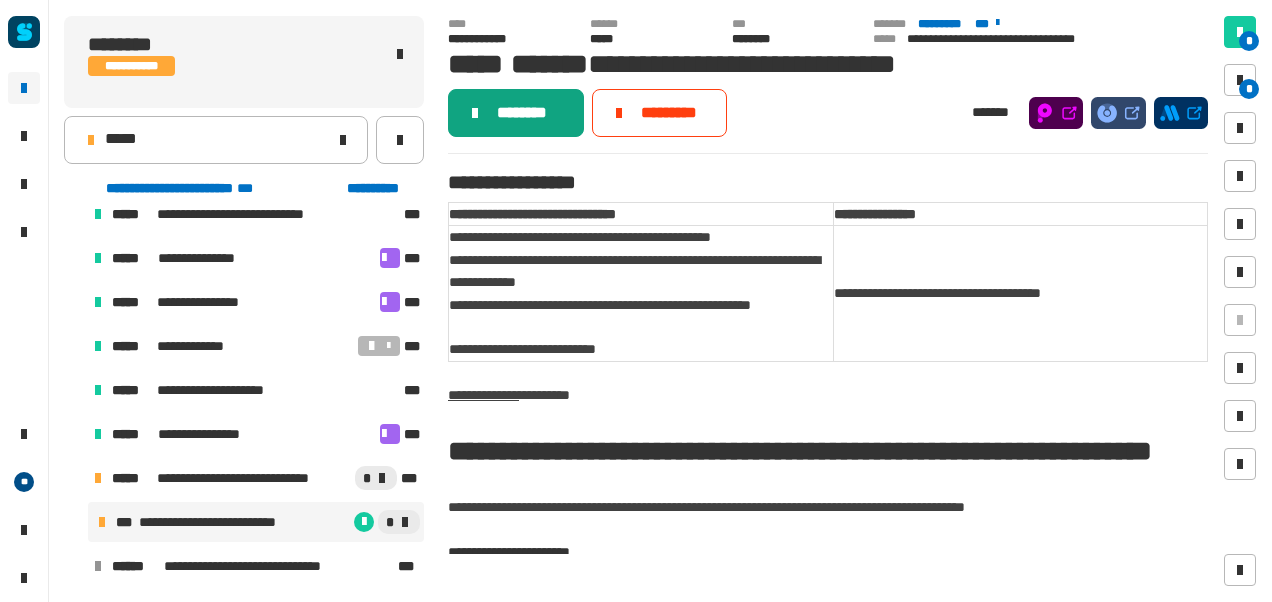 click on "********" 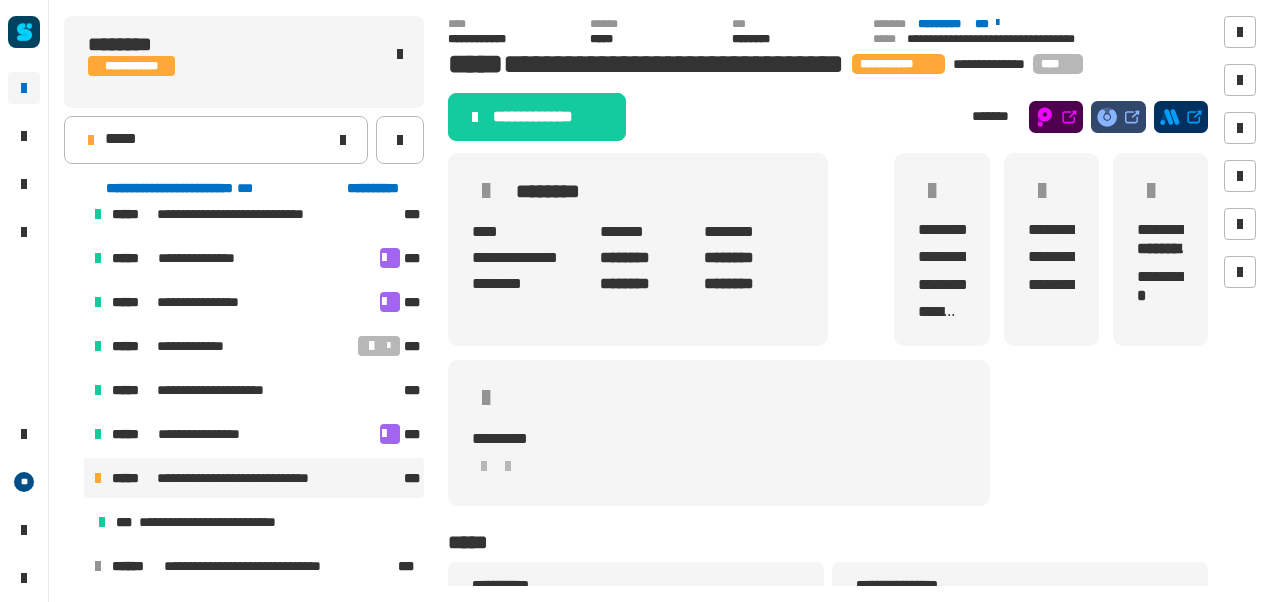 click on "**********" 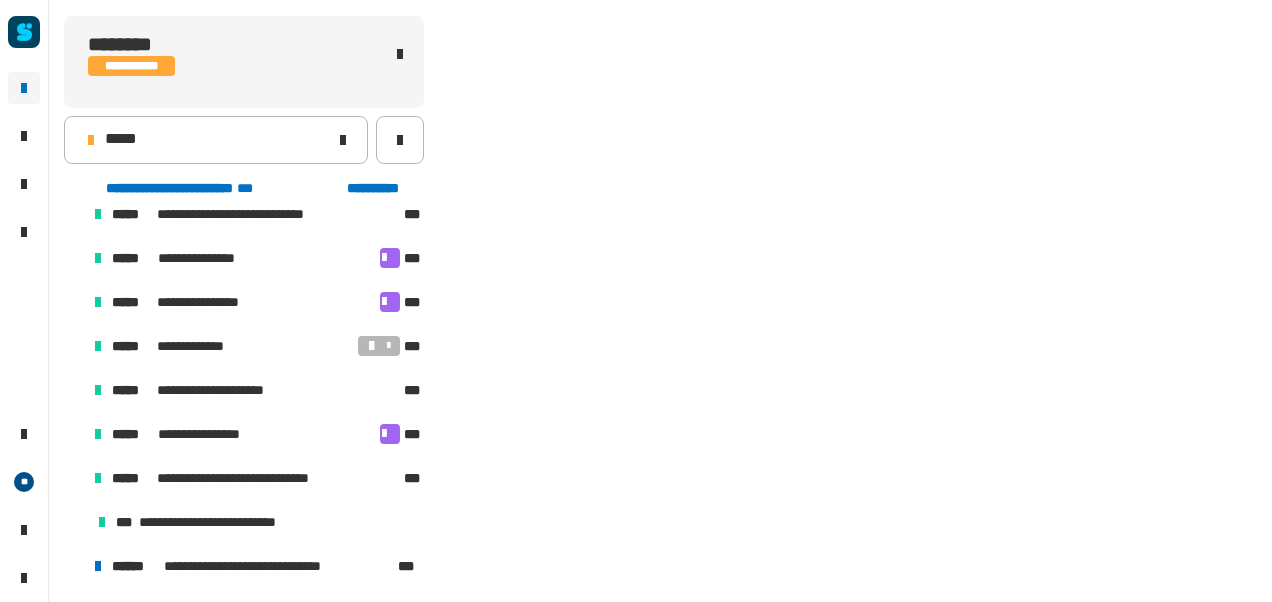 scroll, scrollTop: 194, scrollLeft: 0, axis: vertical 